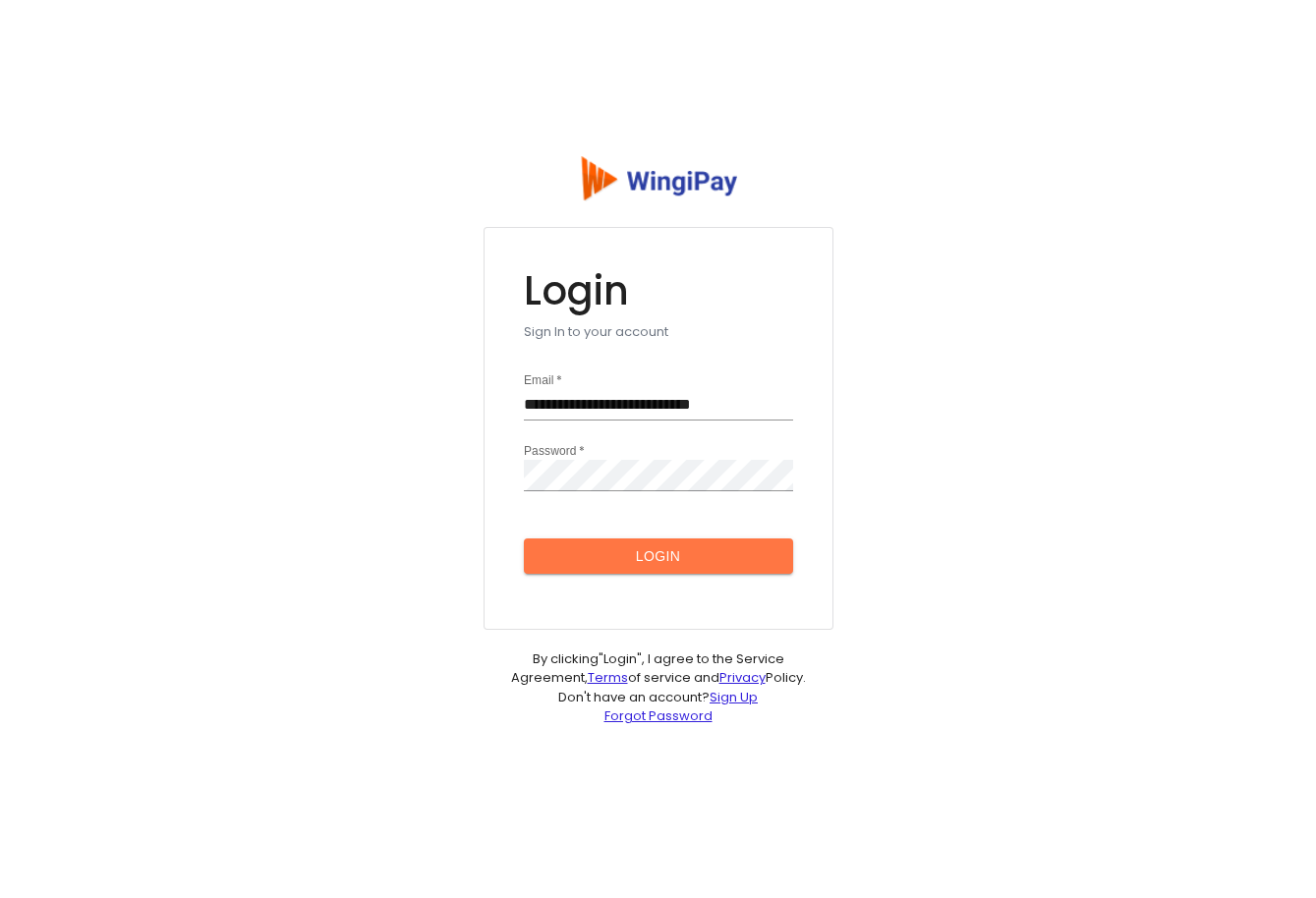 scroll, scrollTop: 0, scrollLeft: 0, axis: both 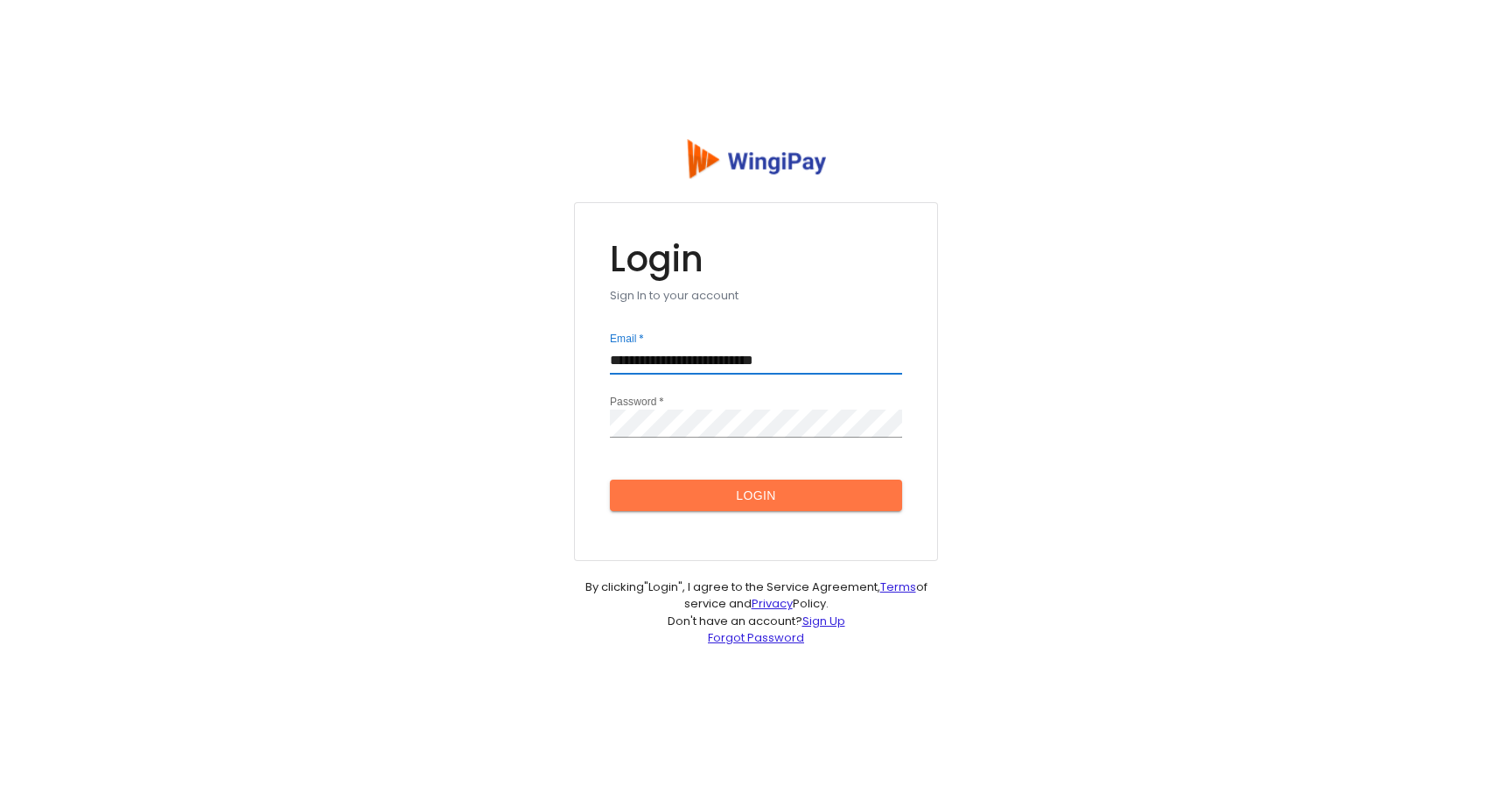 type on "**********" 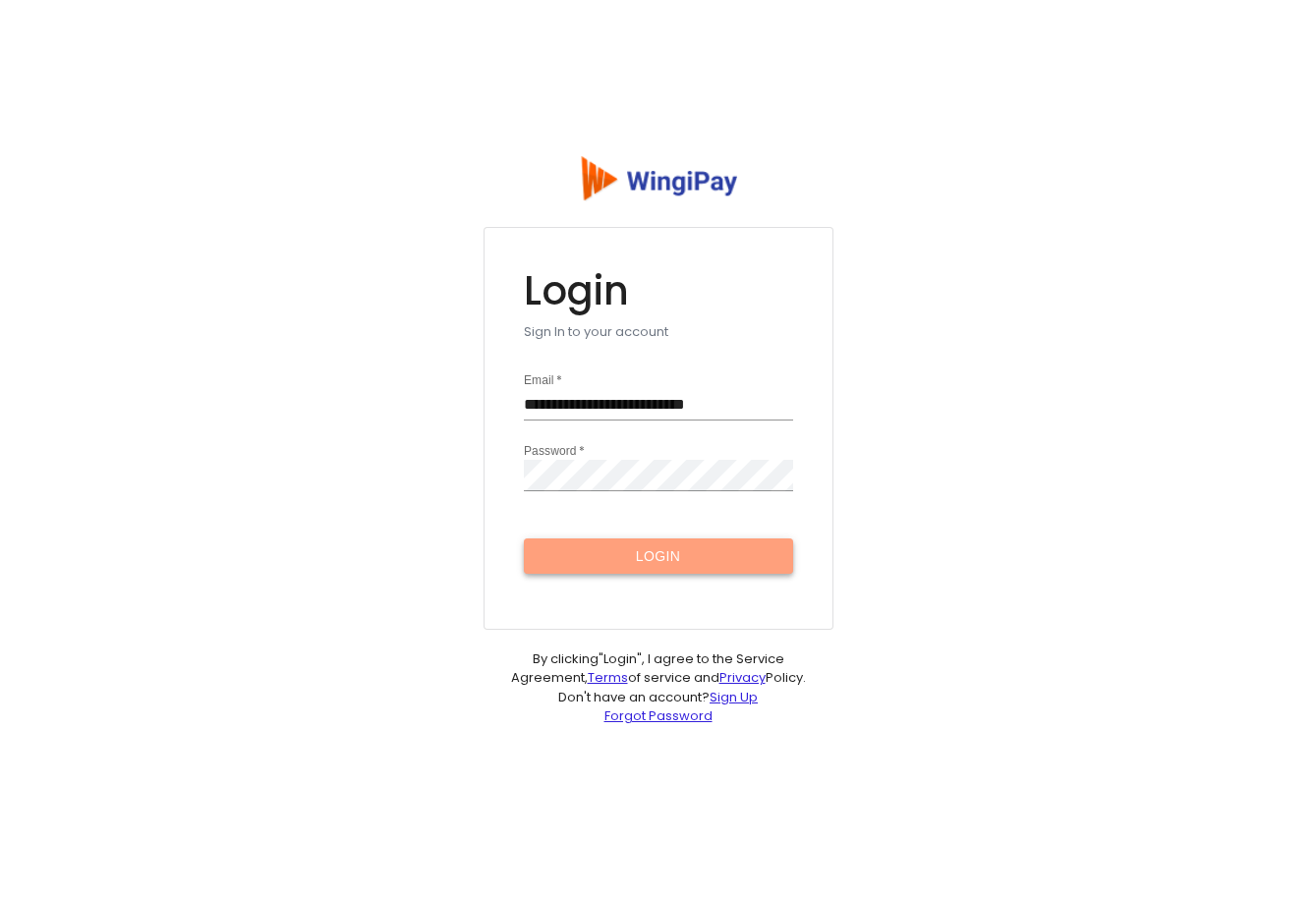 click on "Login" at bounding box center (658, 556) 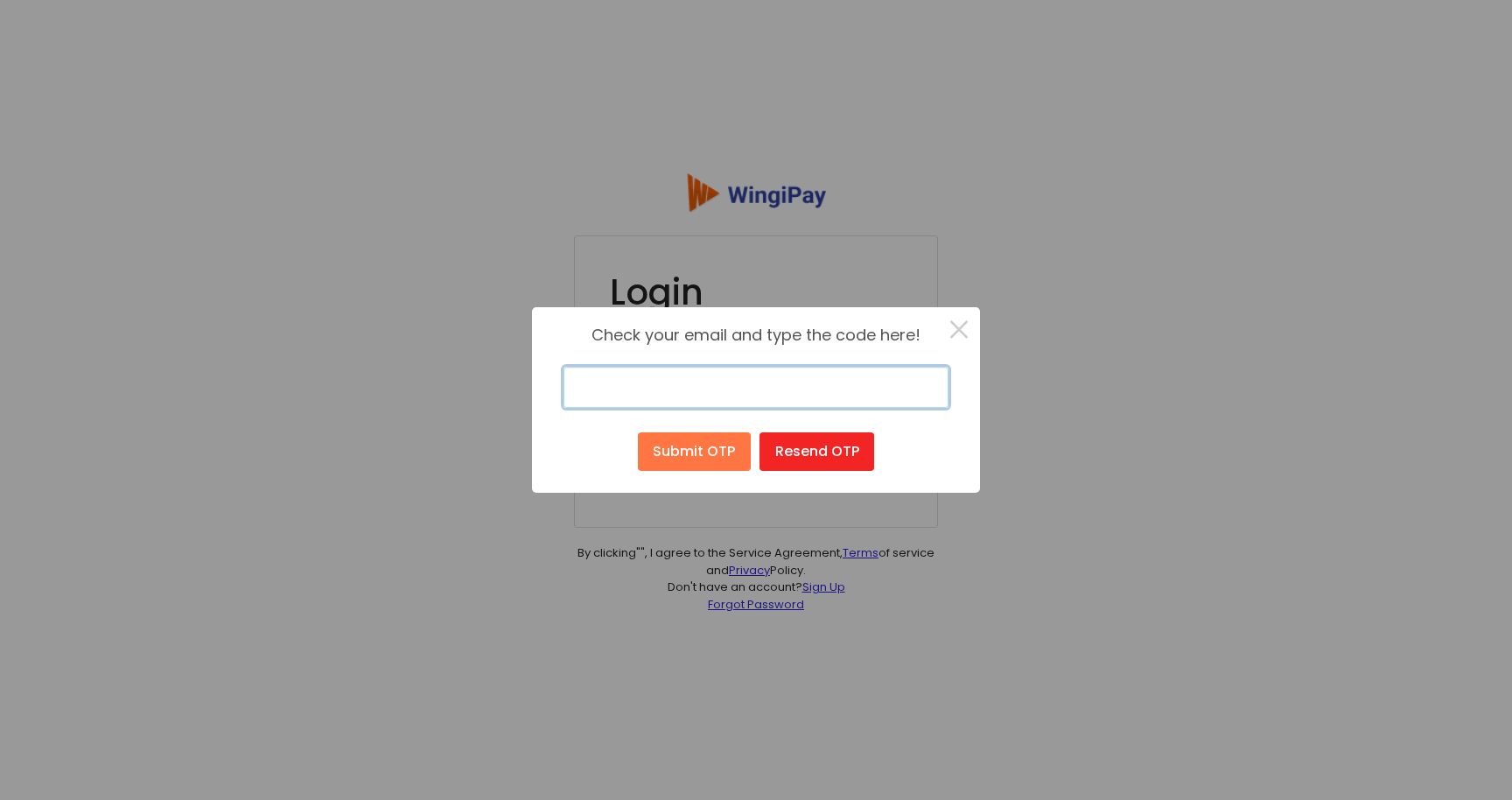 click at bounding box center (756, 387) 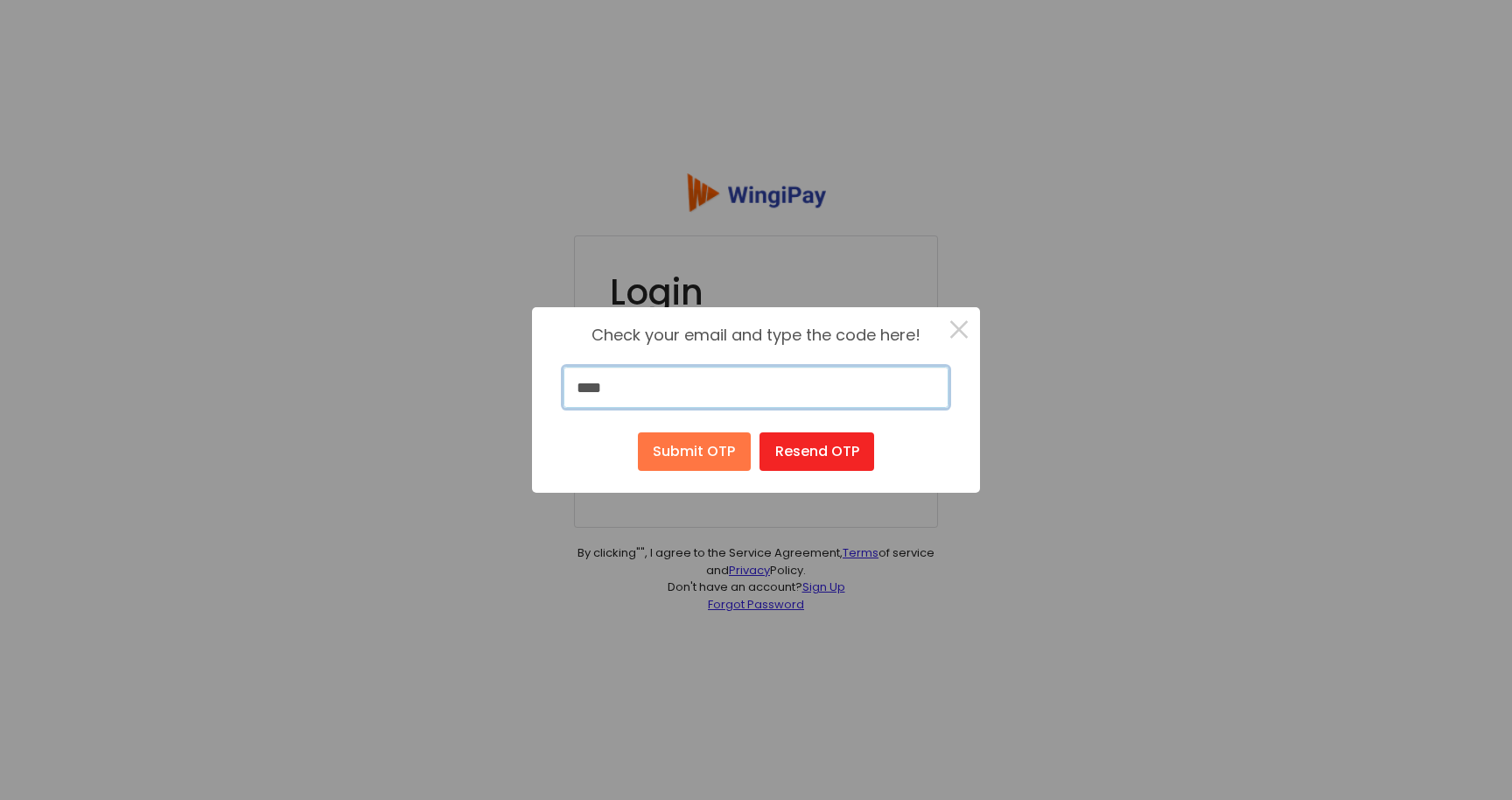 type on "****" 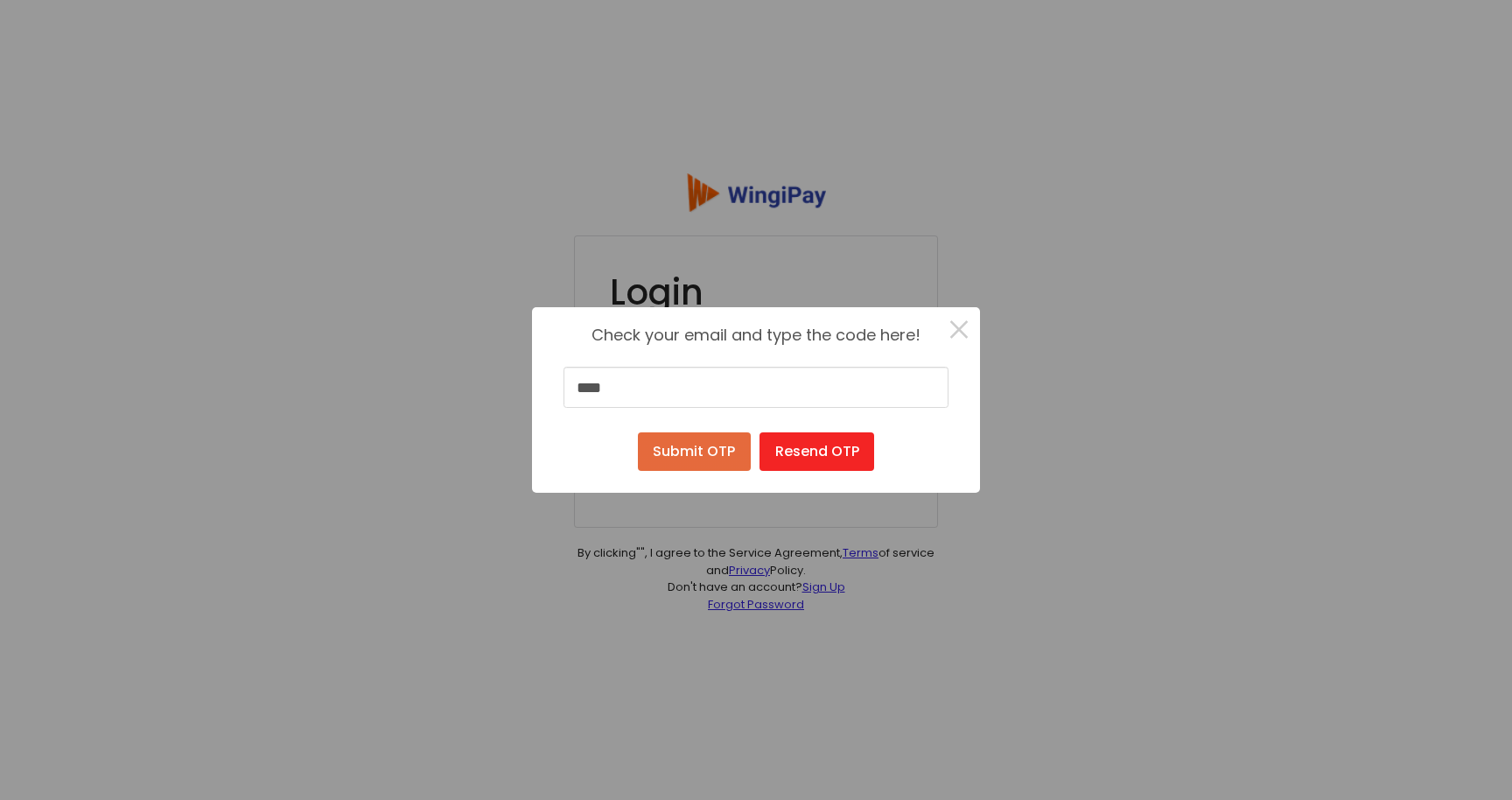 click on "Submit OTP" at bounding box center [694, 452] 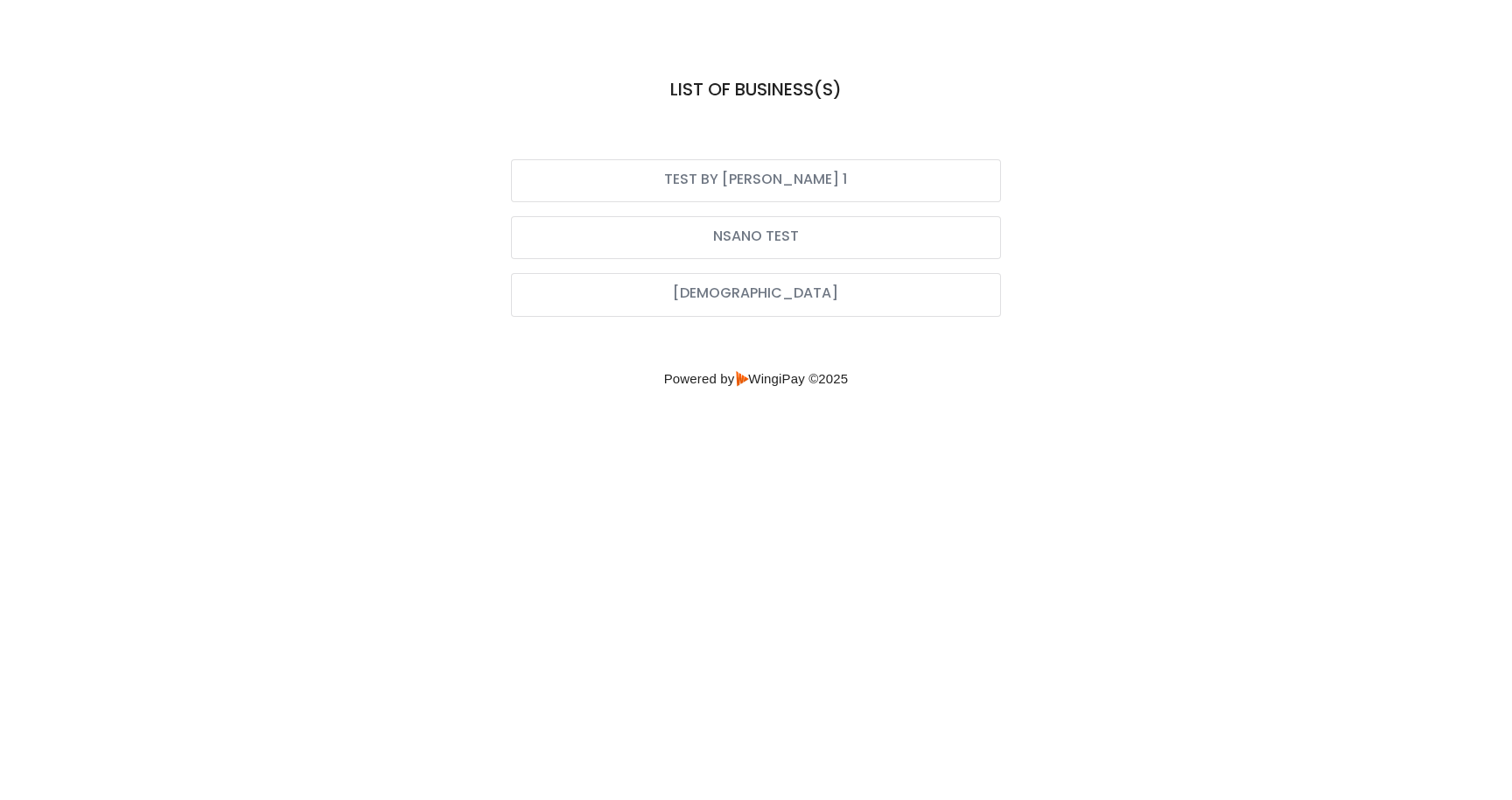 scroll, scrollTop: 0, scrollLeft: 0, axis: both 